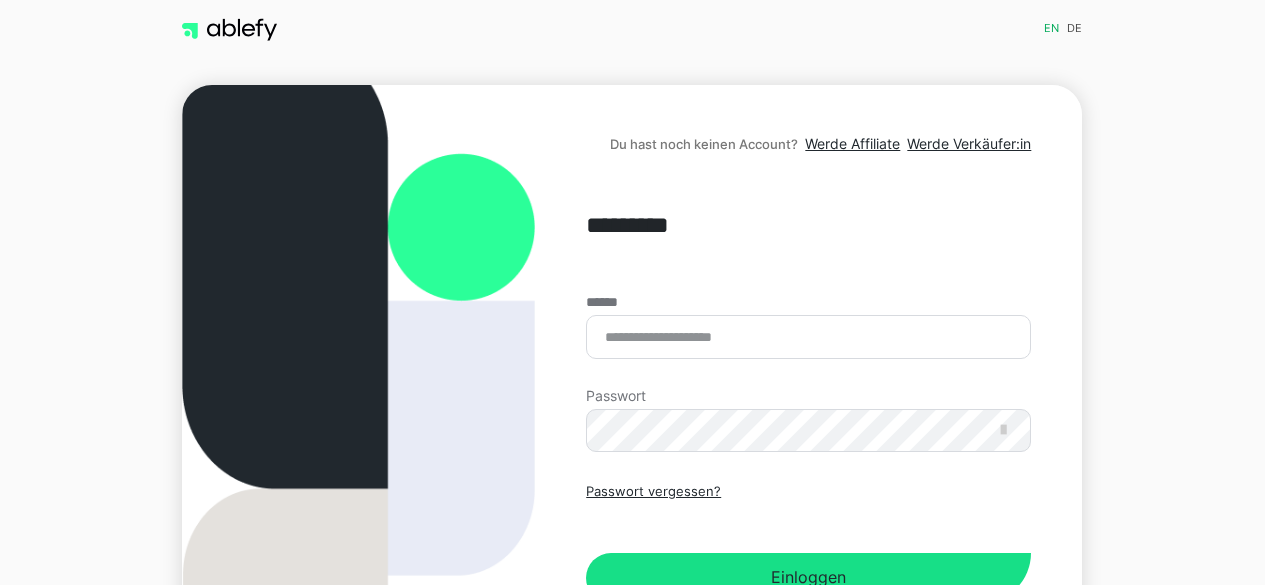 scroll, scrollTop: 0, scrollLeft: 0, axis: both 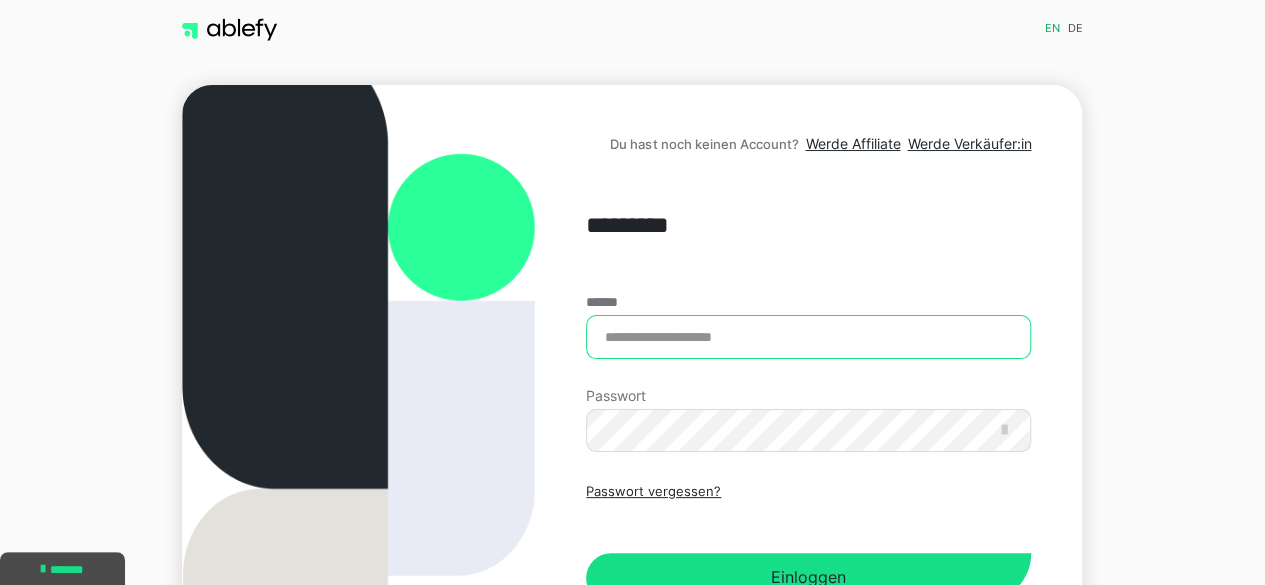 click on "******" at bounding box center [808, 337] 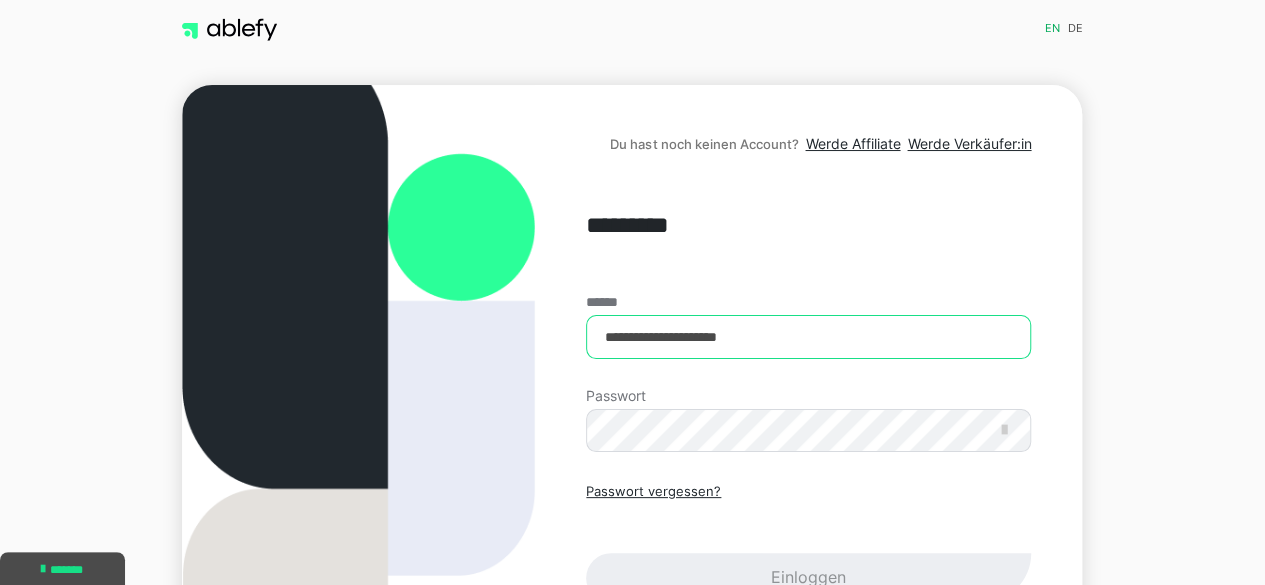type on "**********" 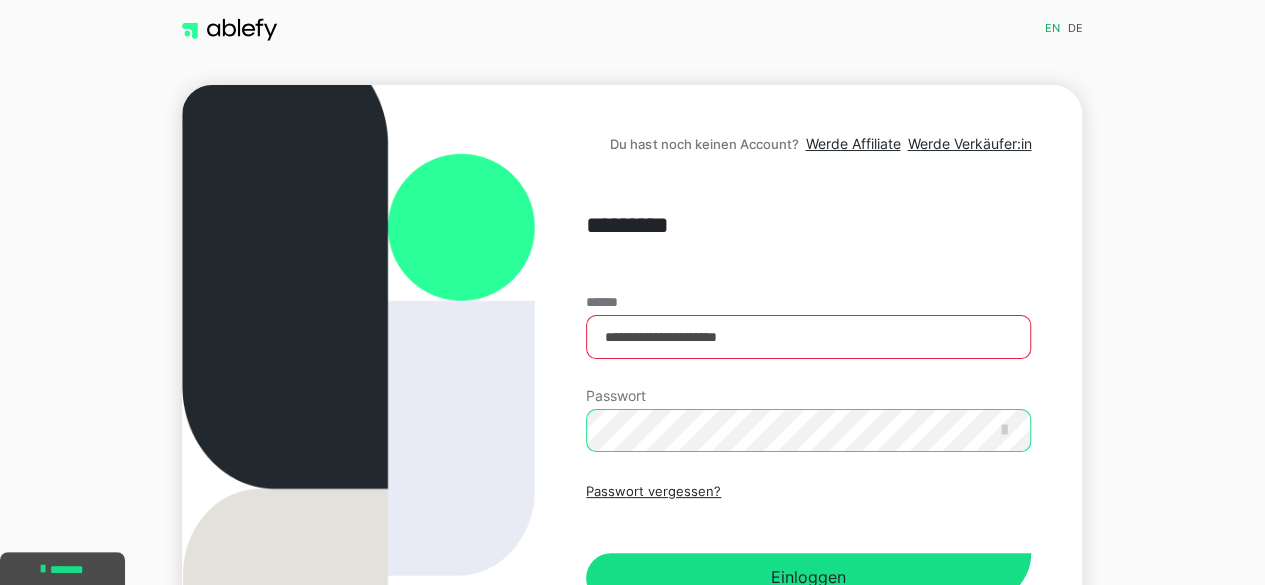 click on "Einloggen" at bounding box center (808, 578) 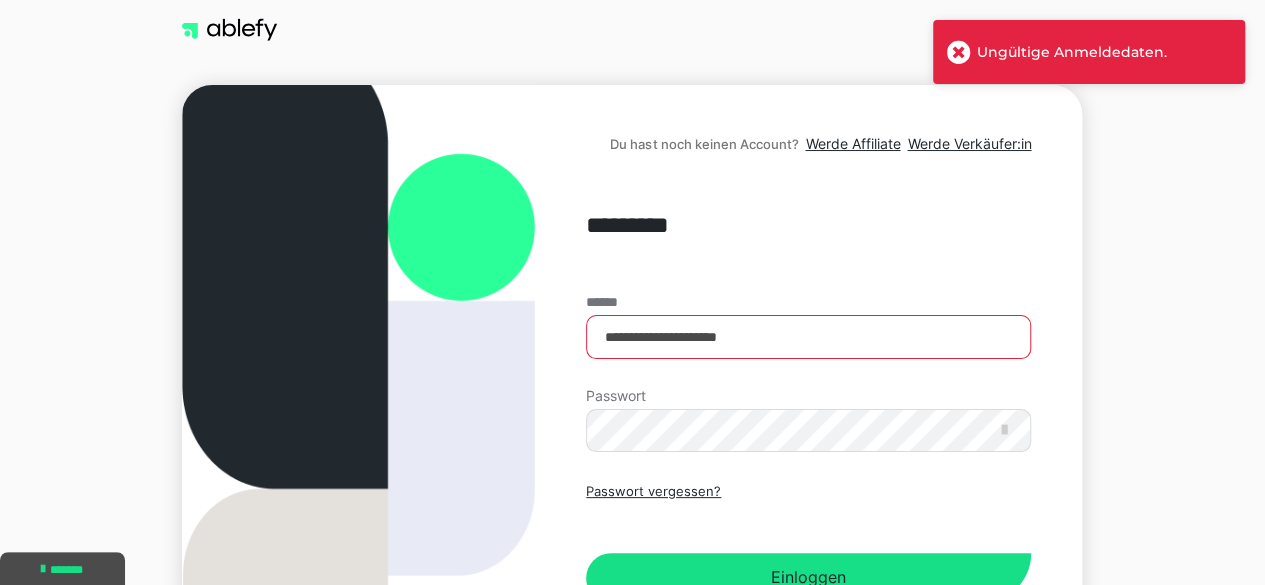 click at bounding box center (959, 52) 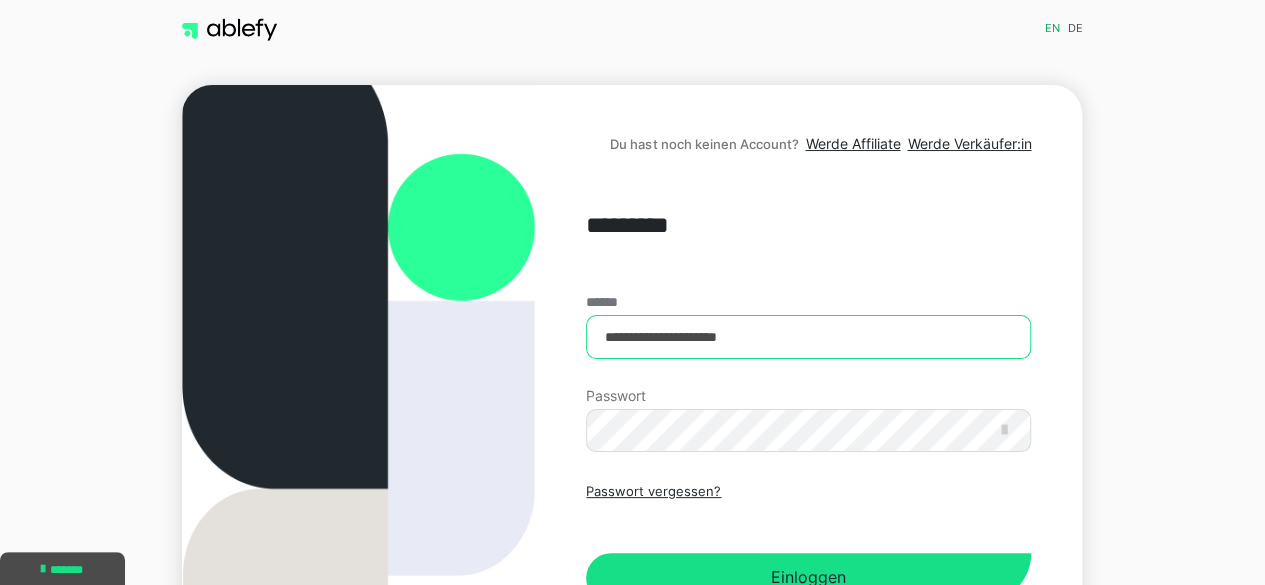 click on "**********" at bounding box center [808, 337] 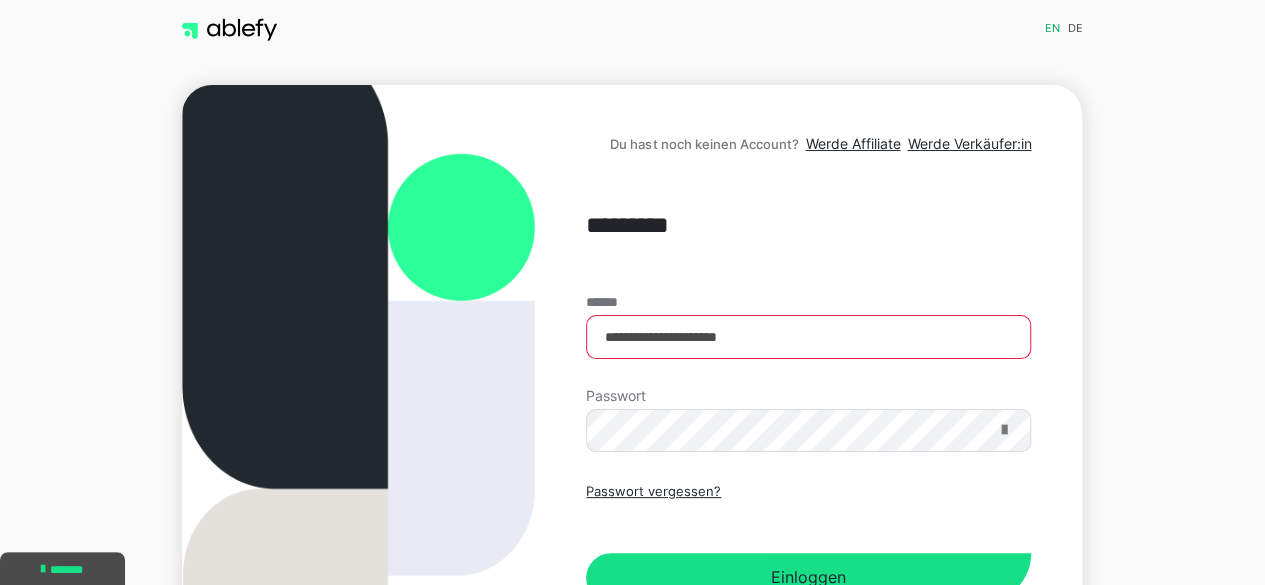 click at bounding box center (1003, 430) 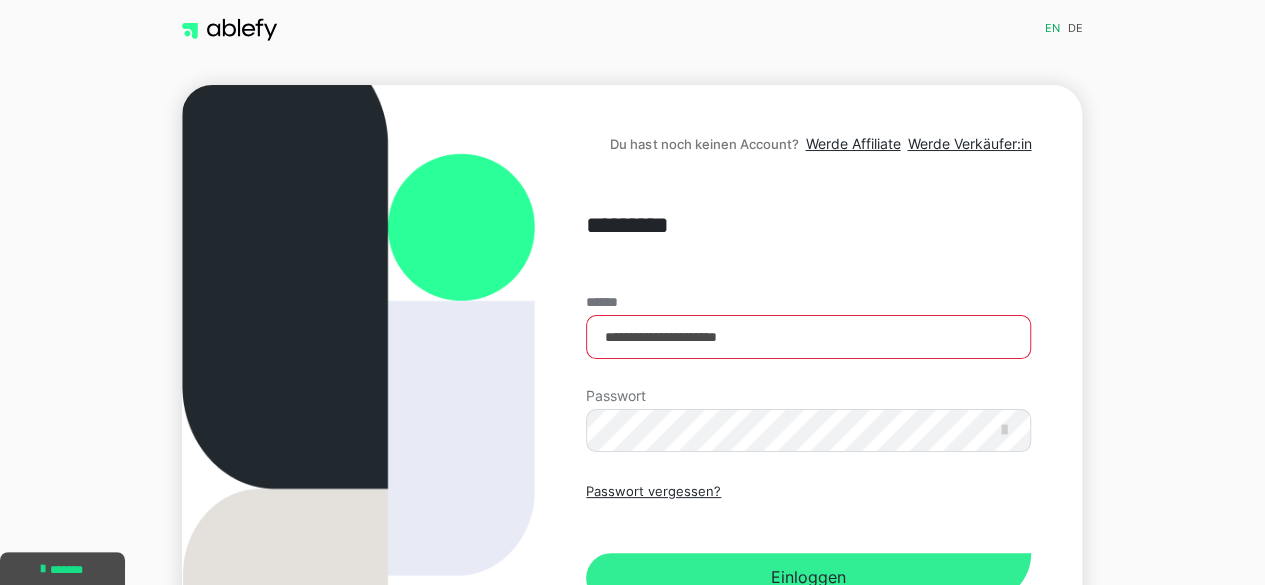click on "Einloggen" at bounding box center (808, 578) 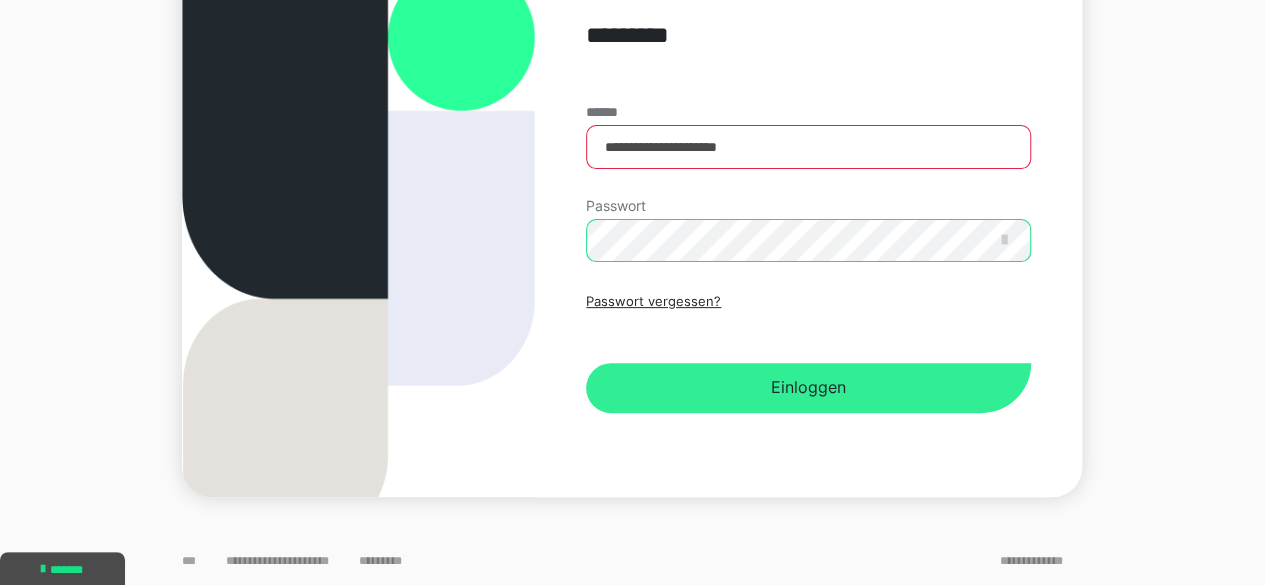 scroll, scrollTop: 184, scrollLeft: 0, axis: vertical 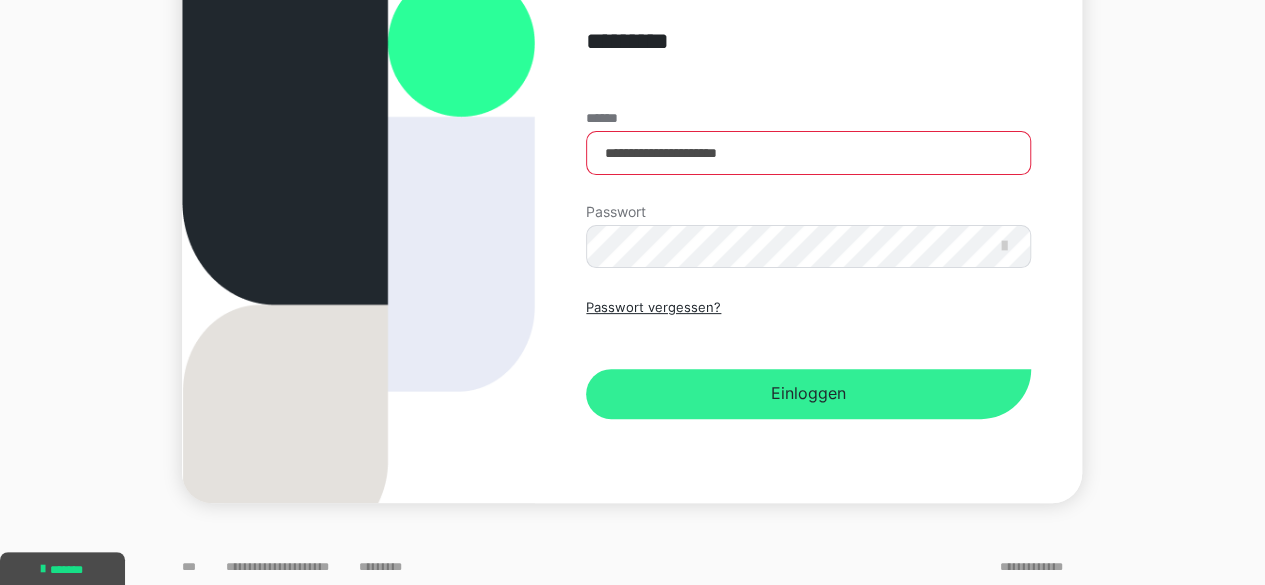 click on "Einloggen" at bounding box center [808, 394] 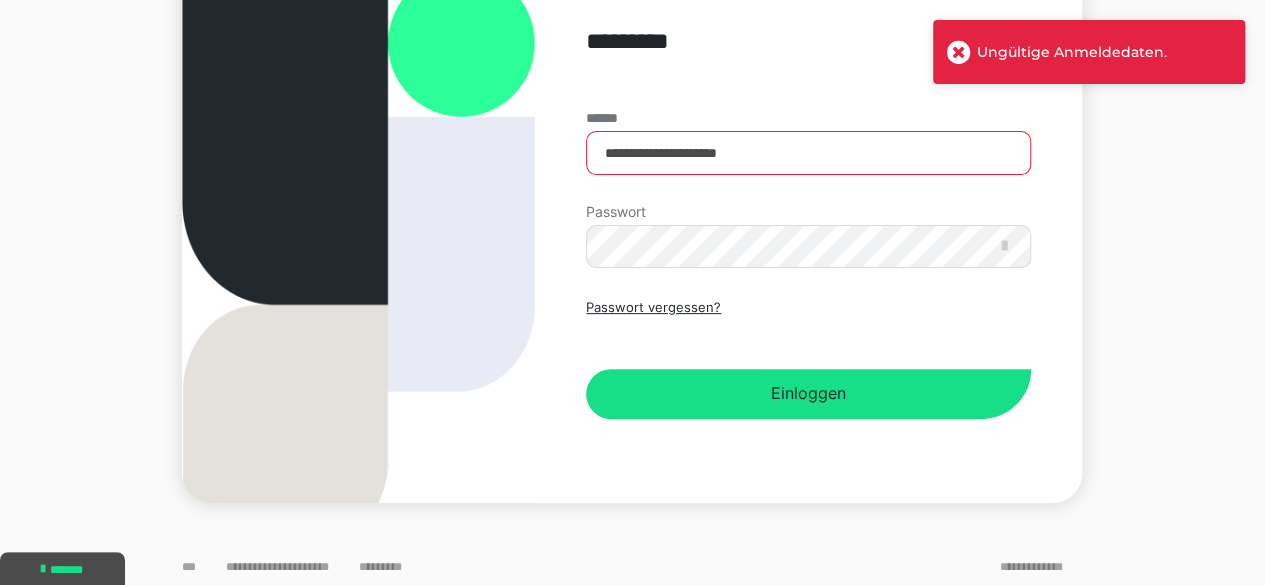 click at bounding box center (959, 52) 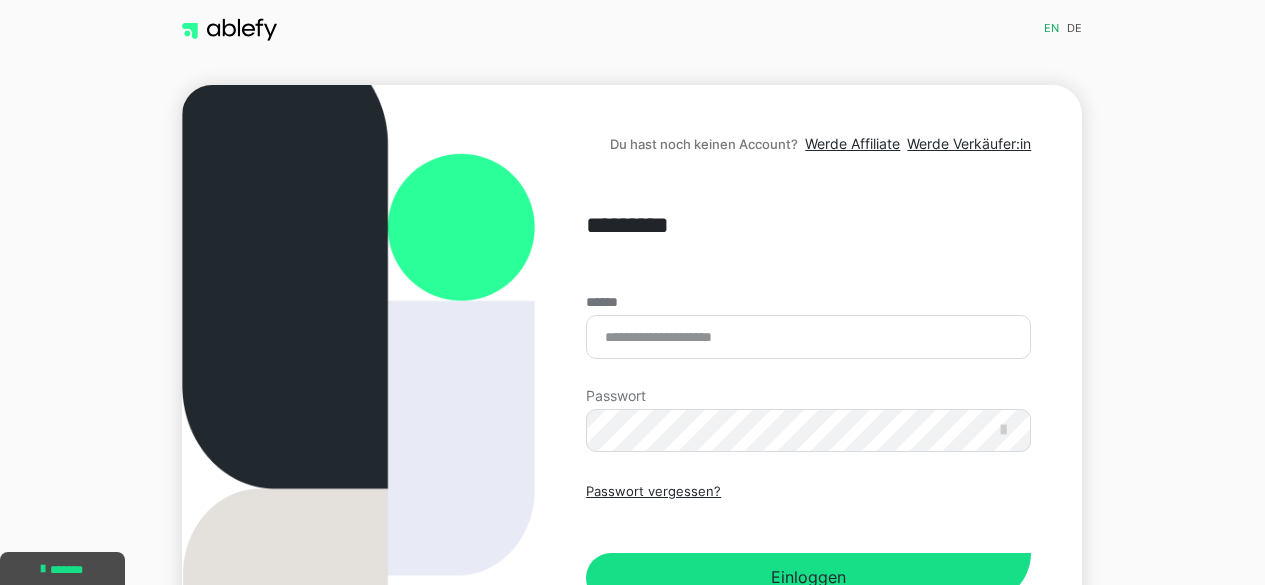 scroll, scrollTop: 0, scrollLeft: 0, axis: both 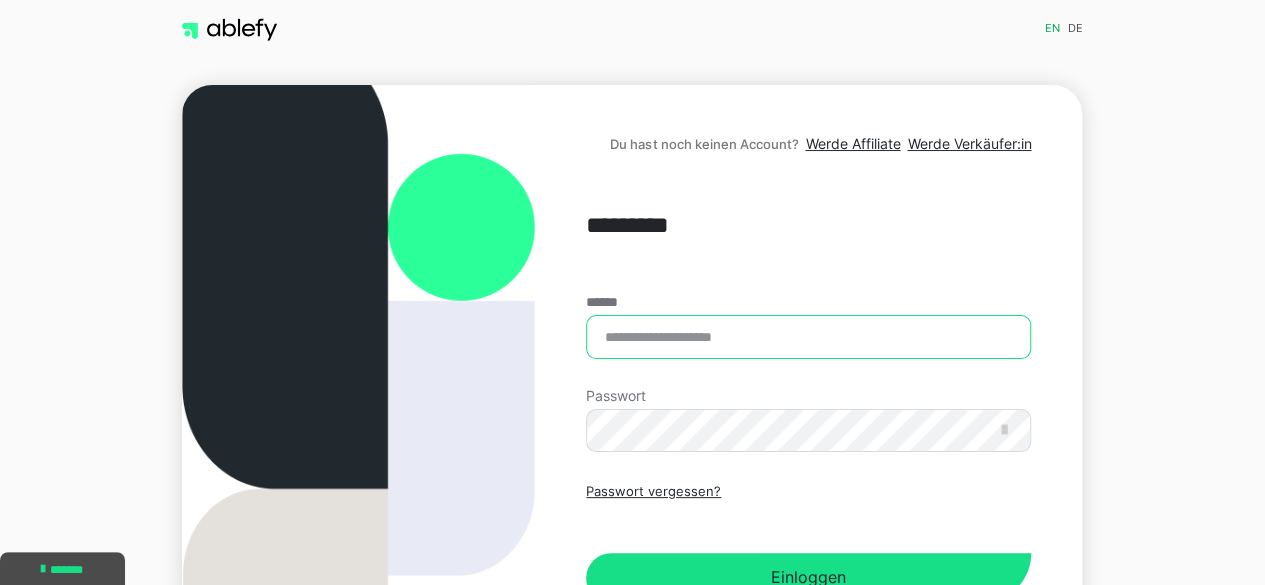 click on "******" at bounding box center (808, 337) 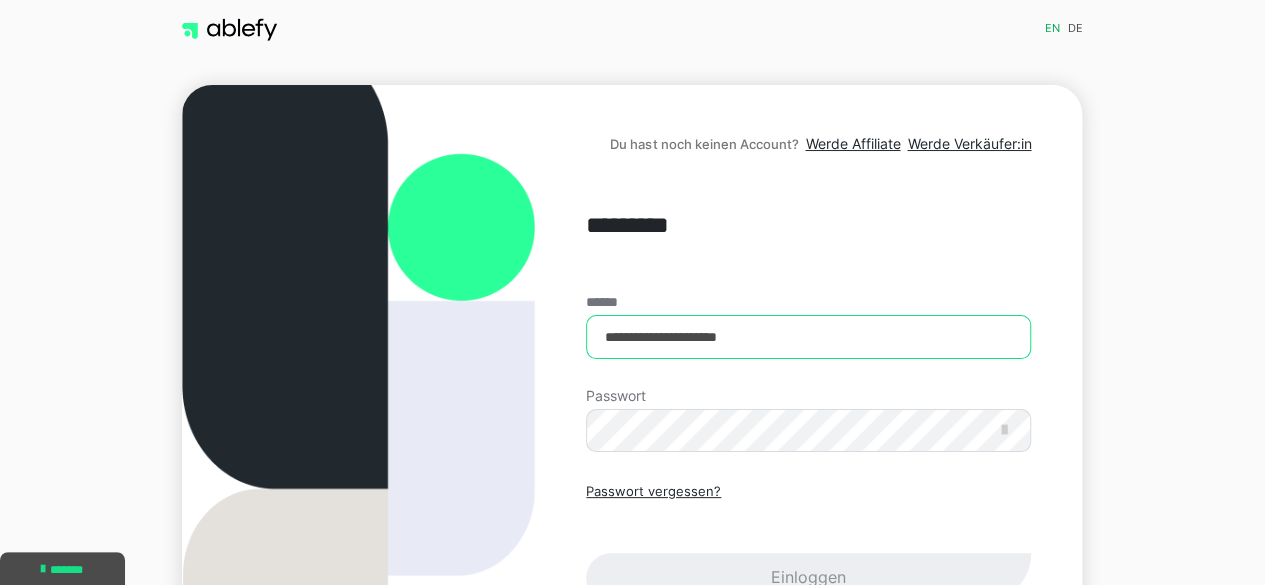 type on "**********" 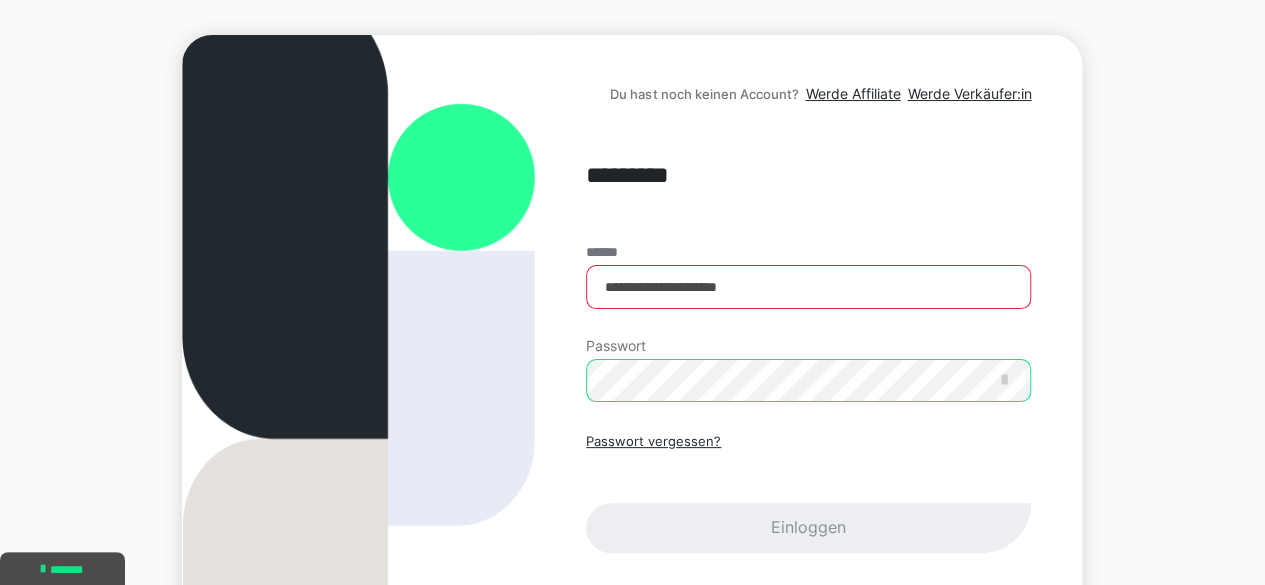 scroll, scrollTop: 169, scrollLeft: 0, axis: vertical 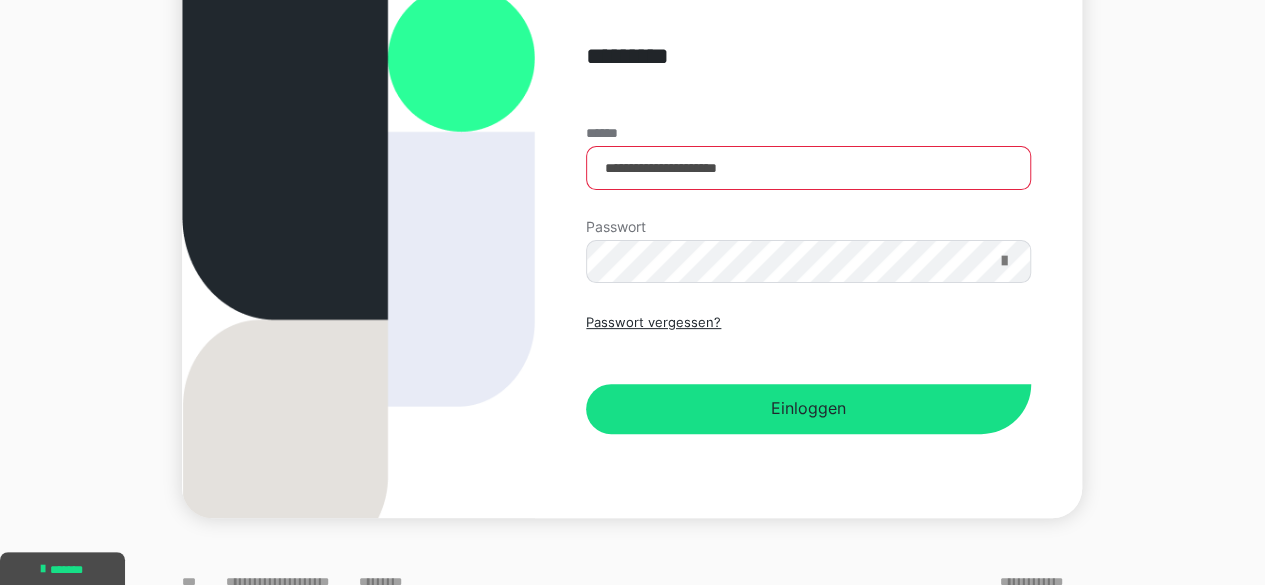 click at bounding box center [1003, 261] 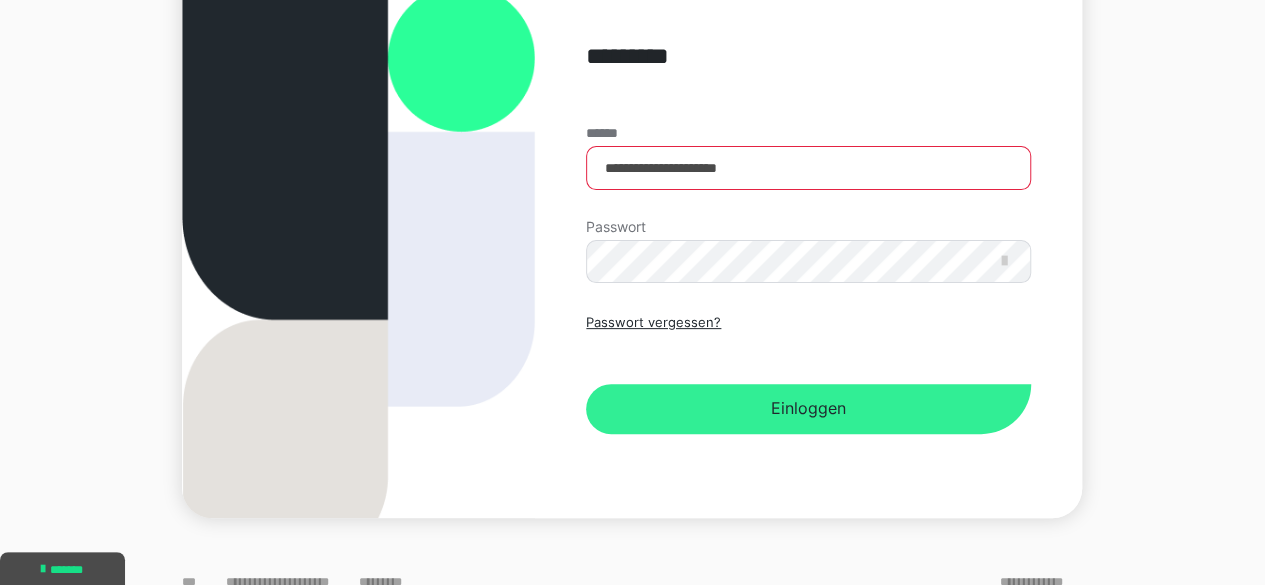 click on "Einloggen" at bounding box center (808, 409) 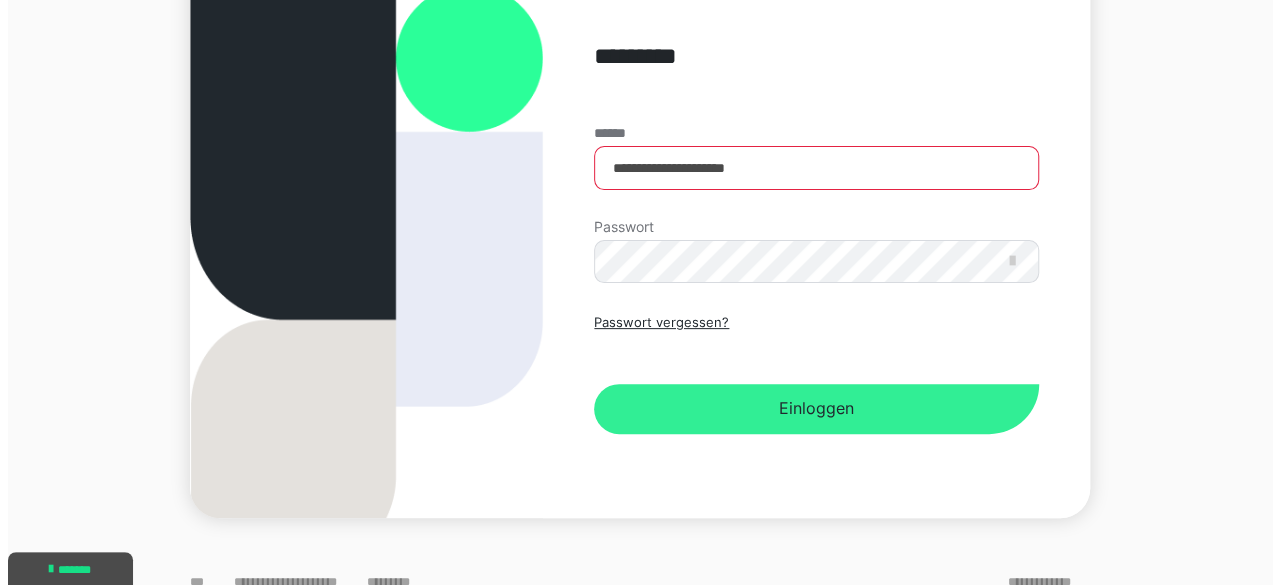scroll, scrollTop: 0, scrollLeft: 0, axis: both 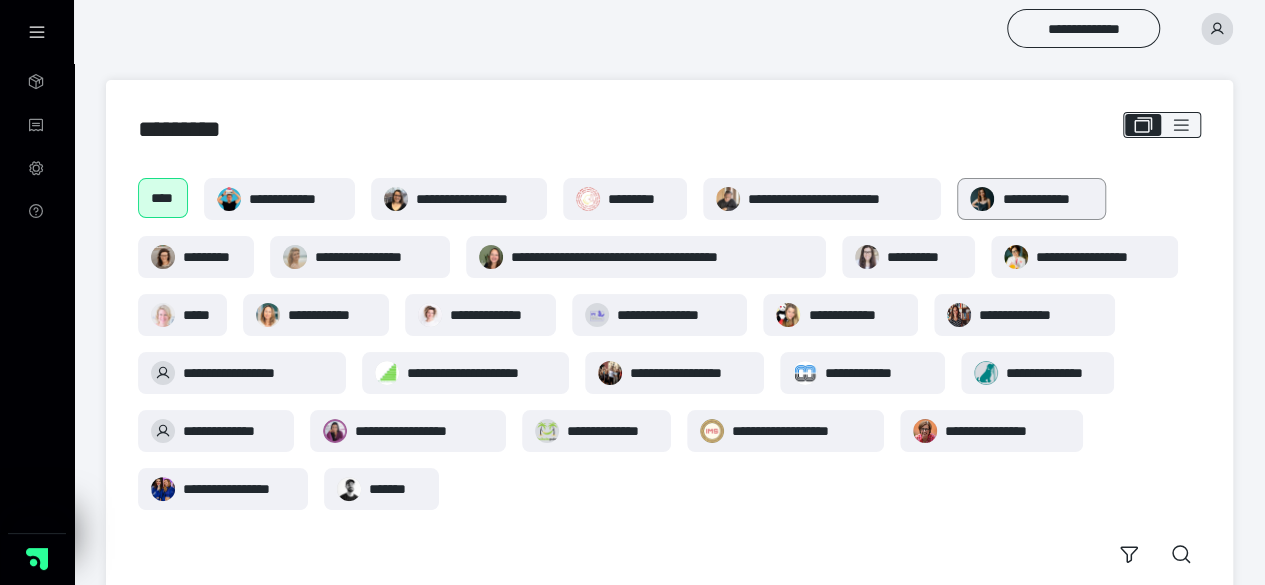 click on "**********" at bounding box center (1031, 199) 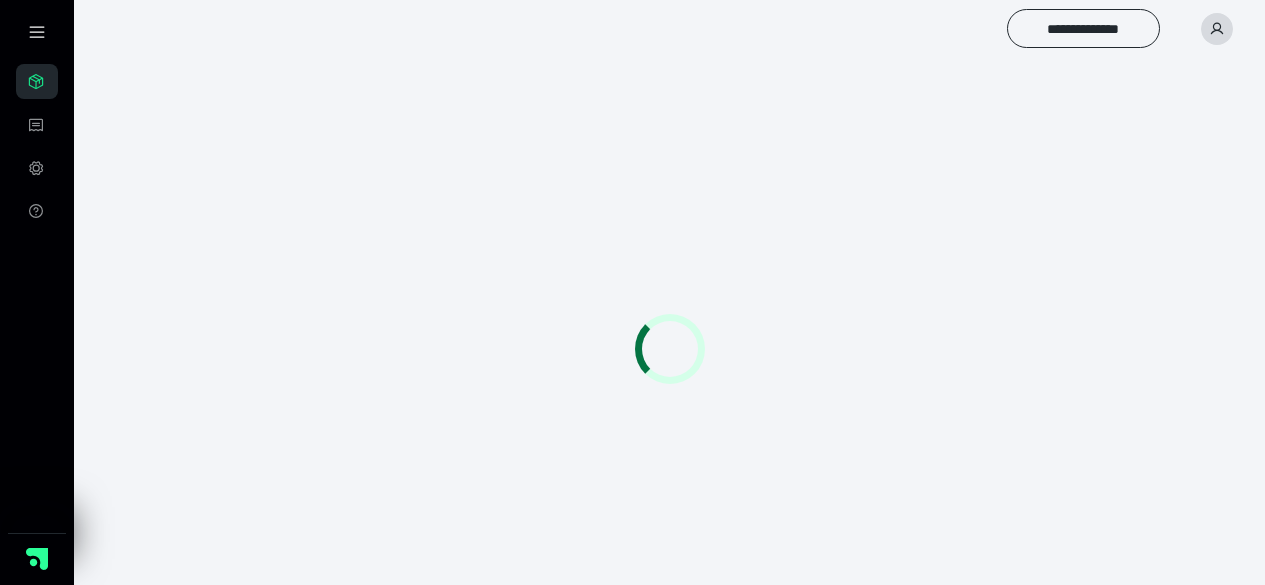 scroll, scrollTop: 0, scrollLeft: 0, axis: both 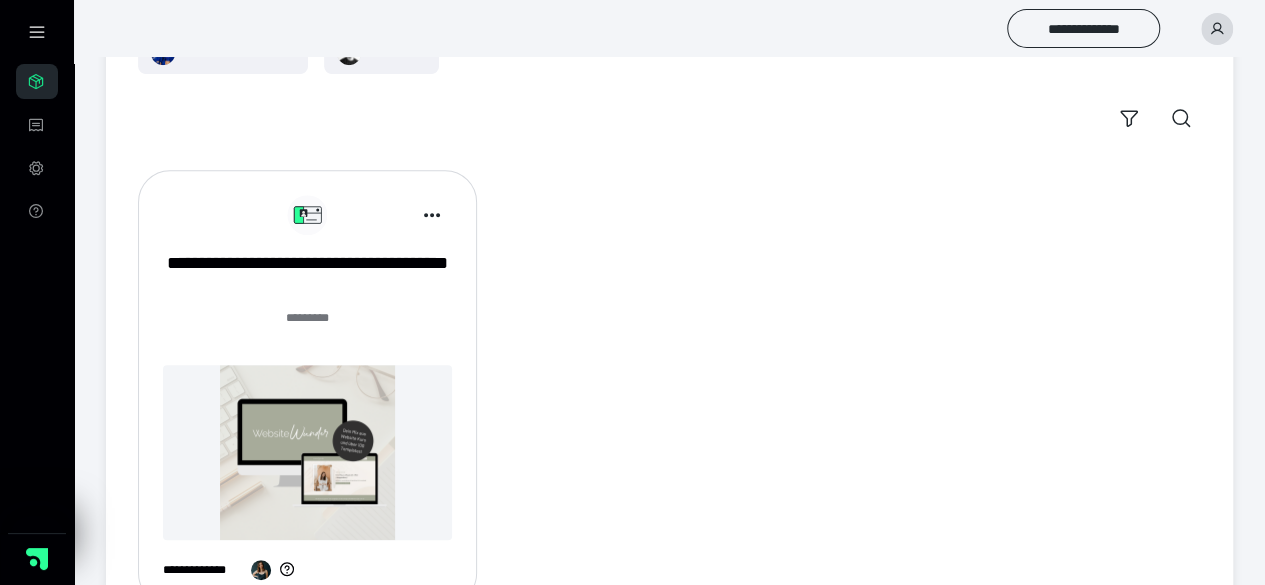click at bounding box center (307, 452) 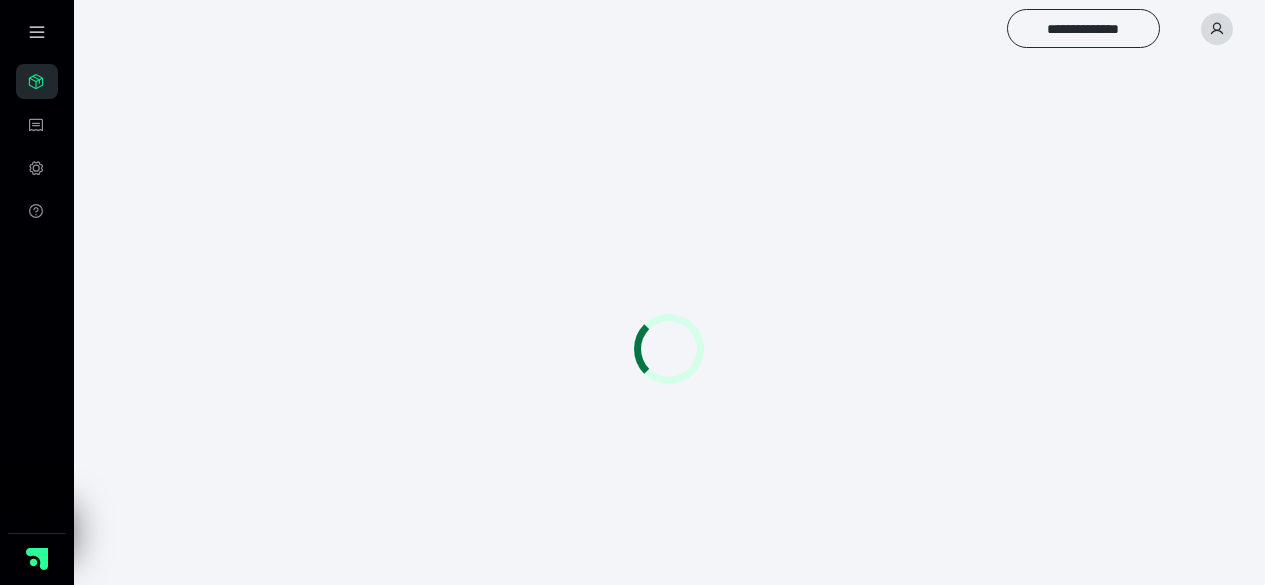 scroll, scrollTop: 0, scrollLeft: 0, axis: both 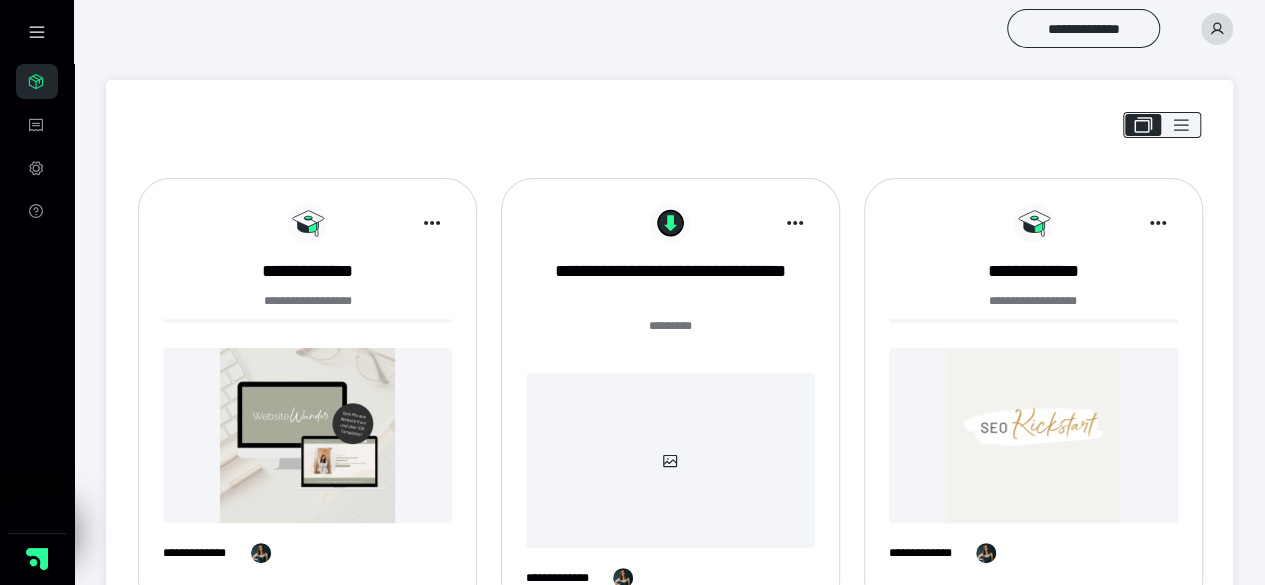 click at bounding box center (307, 435) 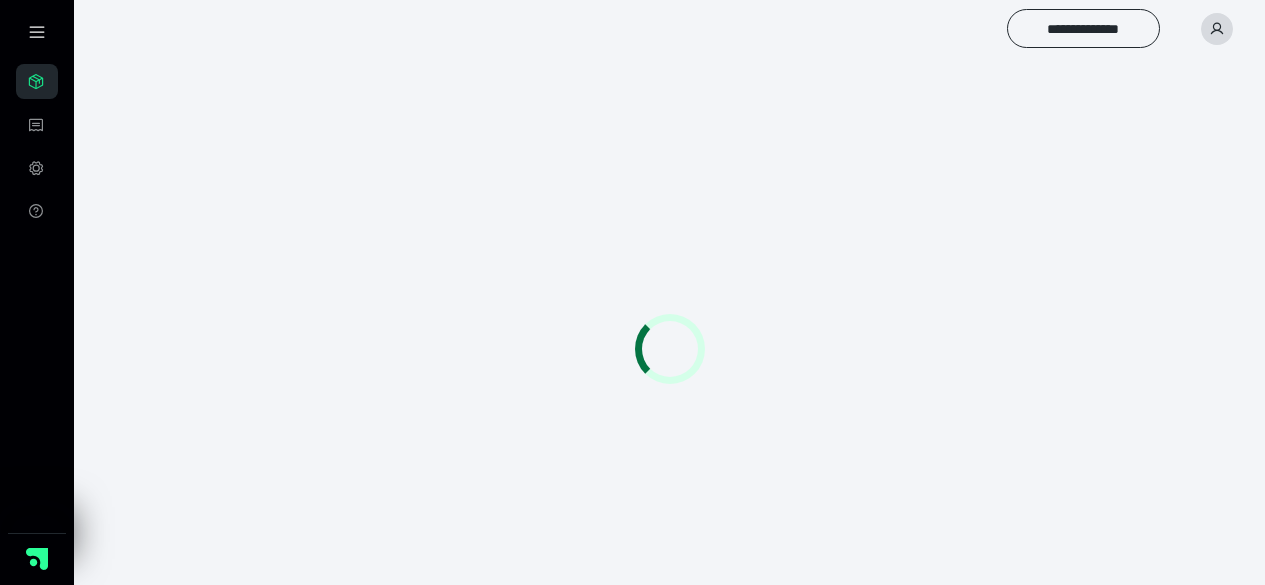 scroll, scrollTop: 0, scrollLeft: 0, axis: both 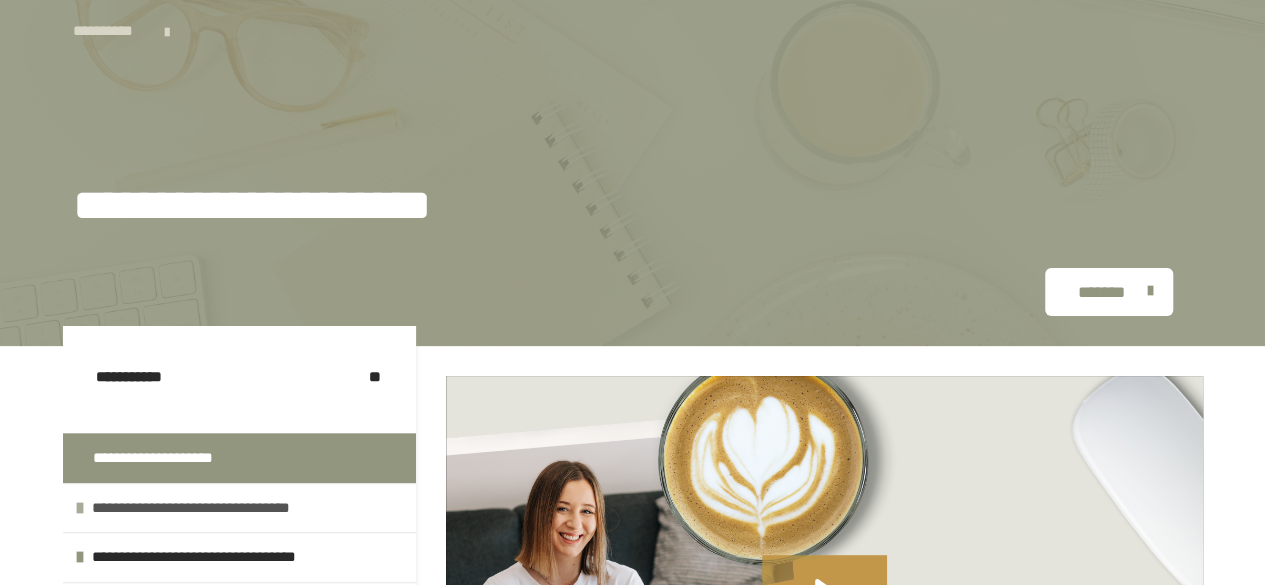 click on "**********" at bounding box center [199, 508] 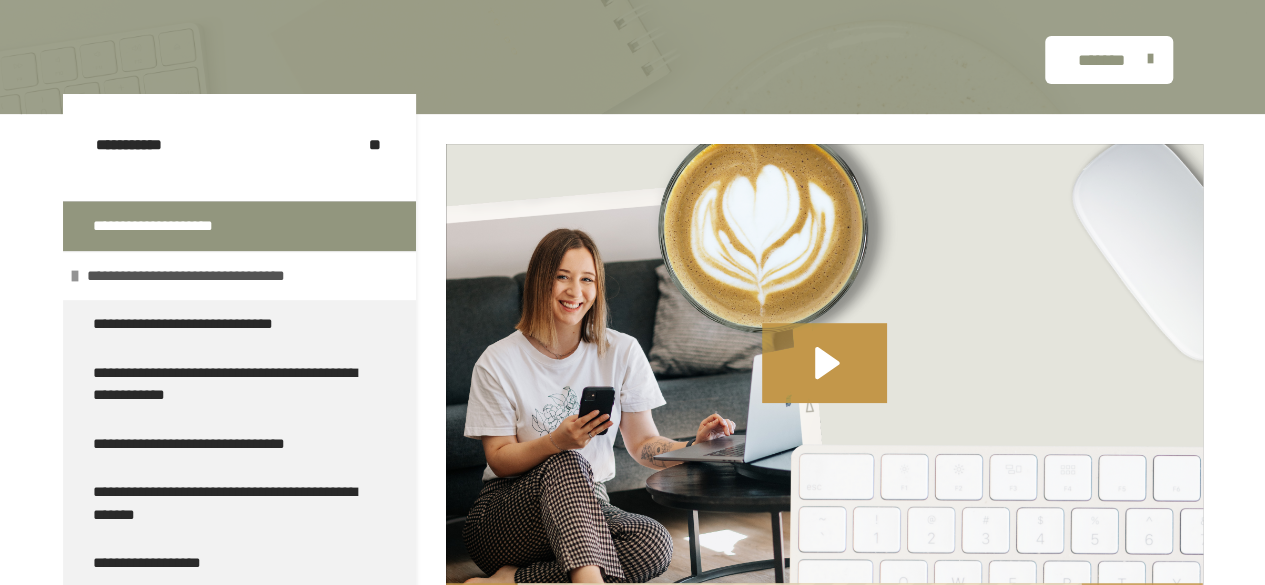 scroll, scrollTop: 248, scrollLeft: 0, axis: vertical 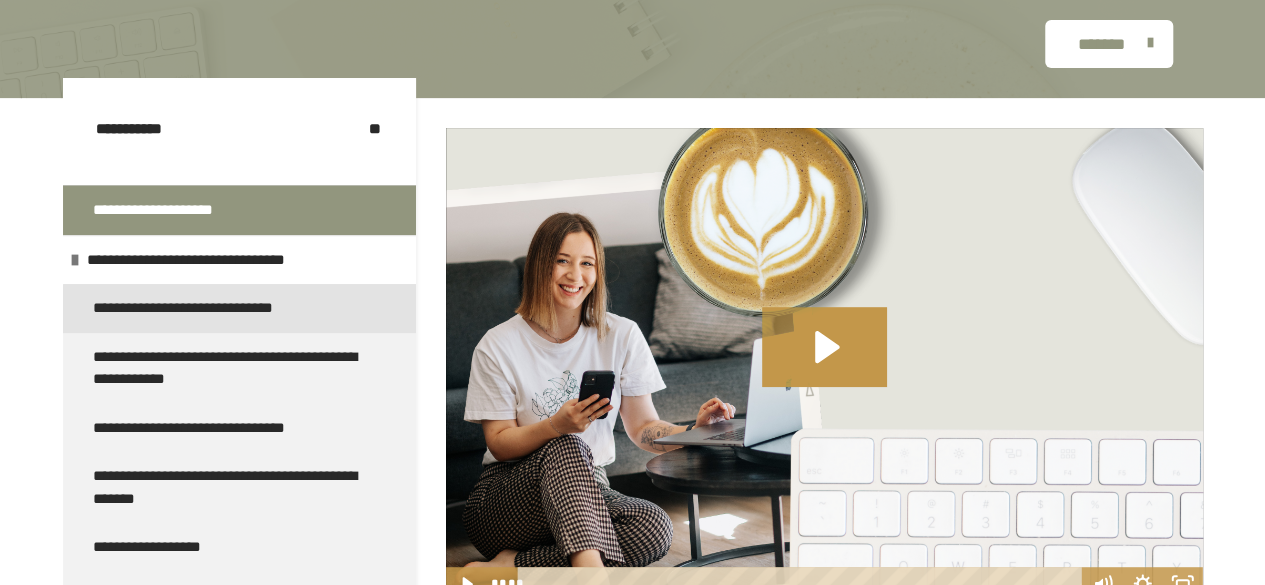 click on "**********" at bounding box center [194, 308] 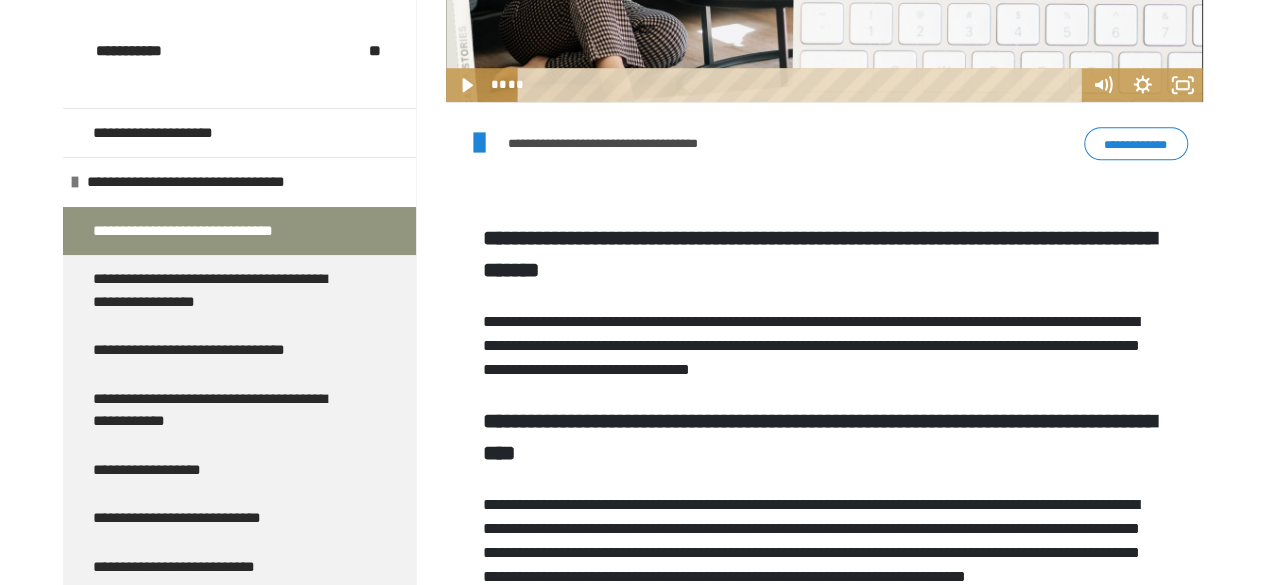 scroll, scrollTop: 702, scrollLeft: 0, axis: vertical 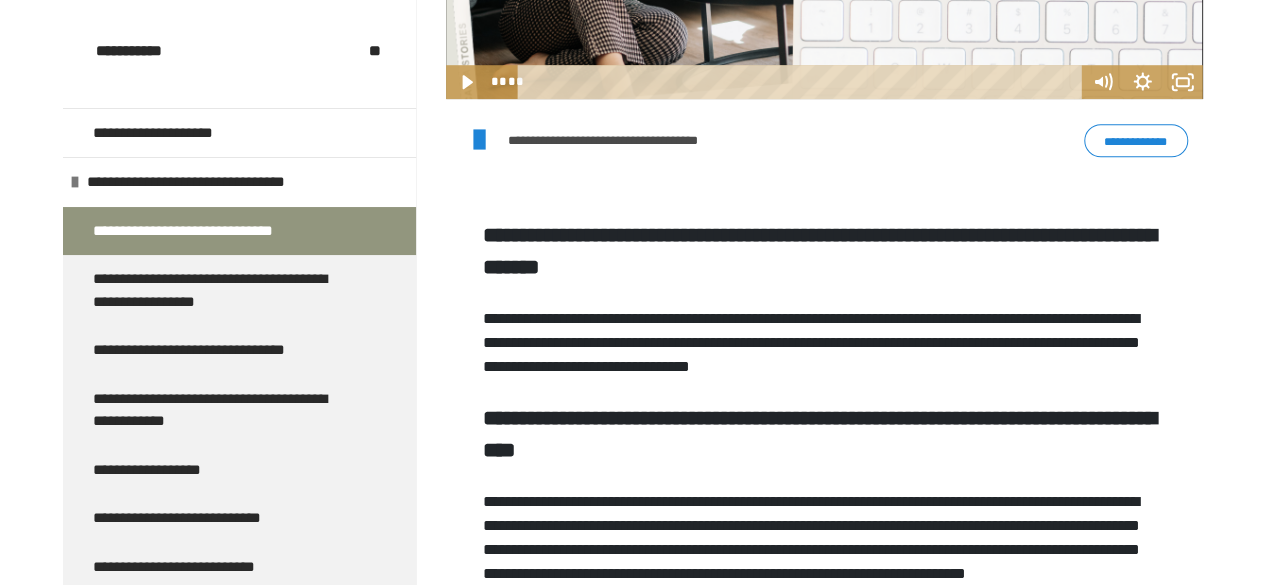 click on "**********" at bounding box center (1136, 140) 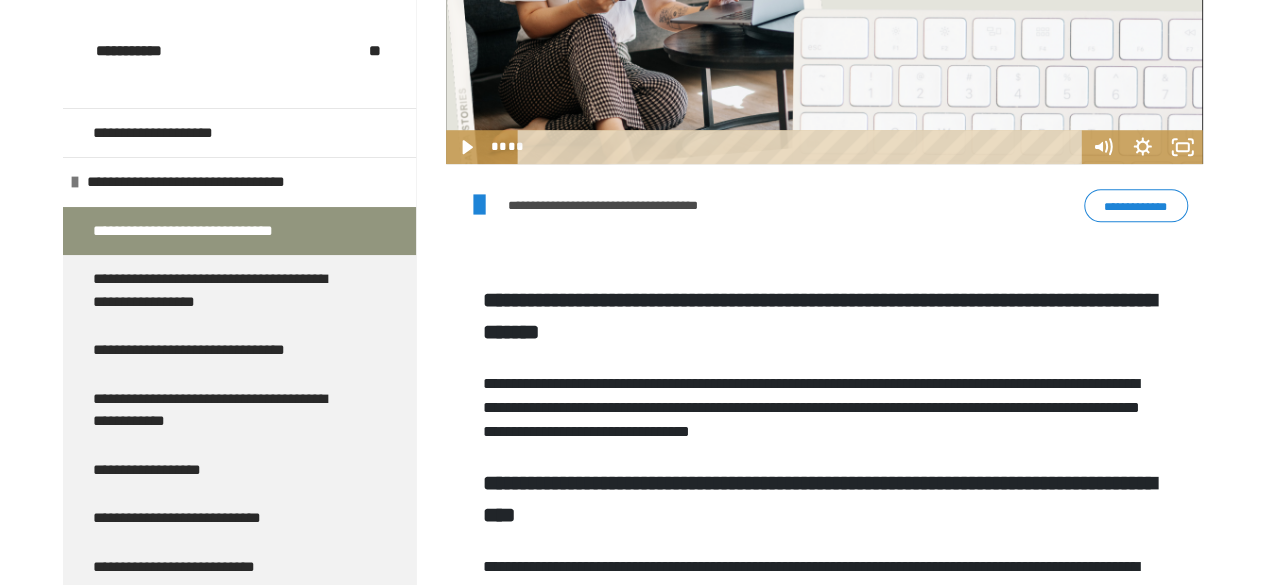 scroll, scrollTop: 622, scrollLeft: 0, axis: vertical 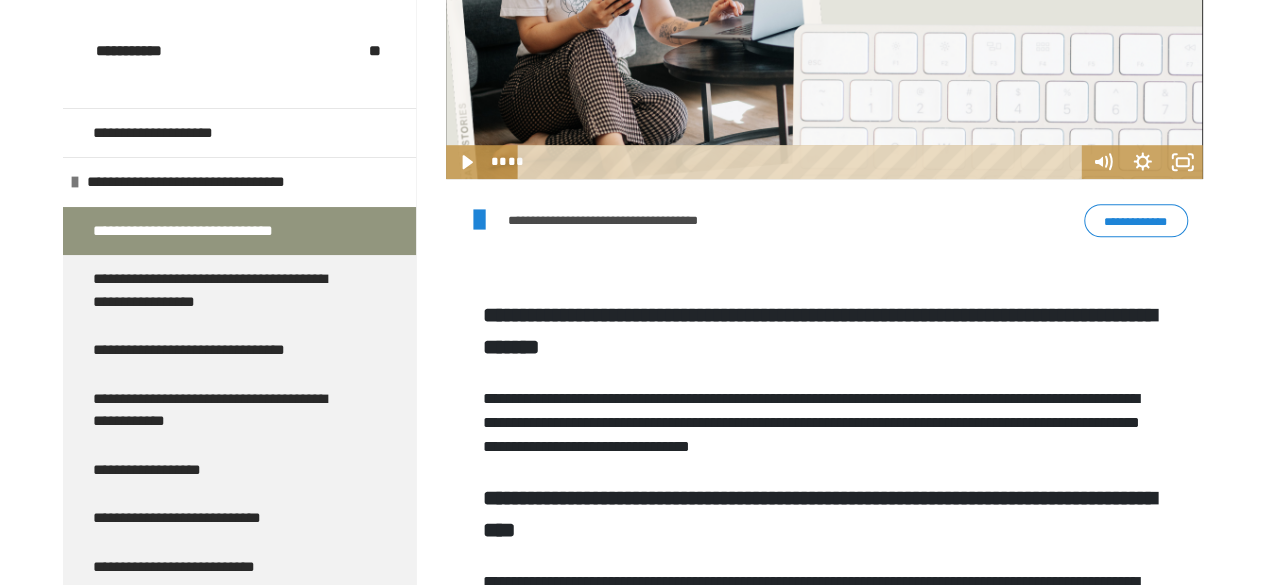 click on "**********" at bounding box center (1136, 220) 